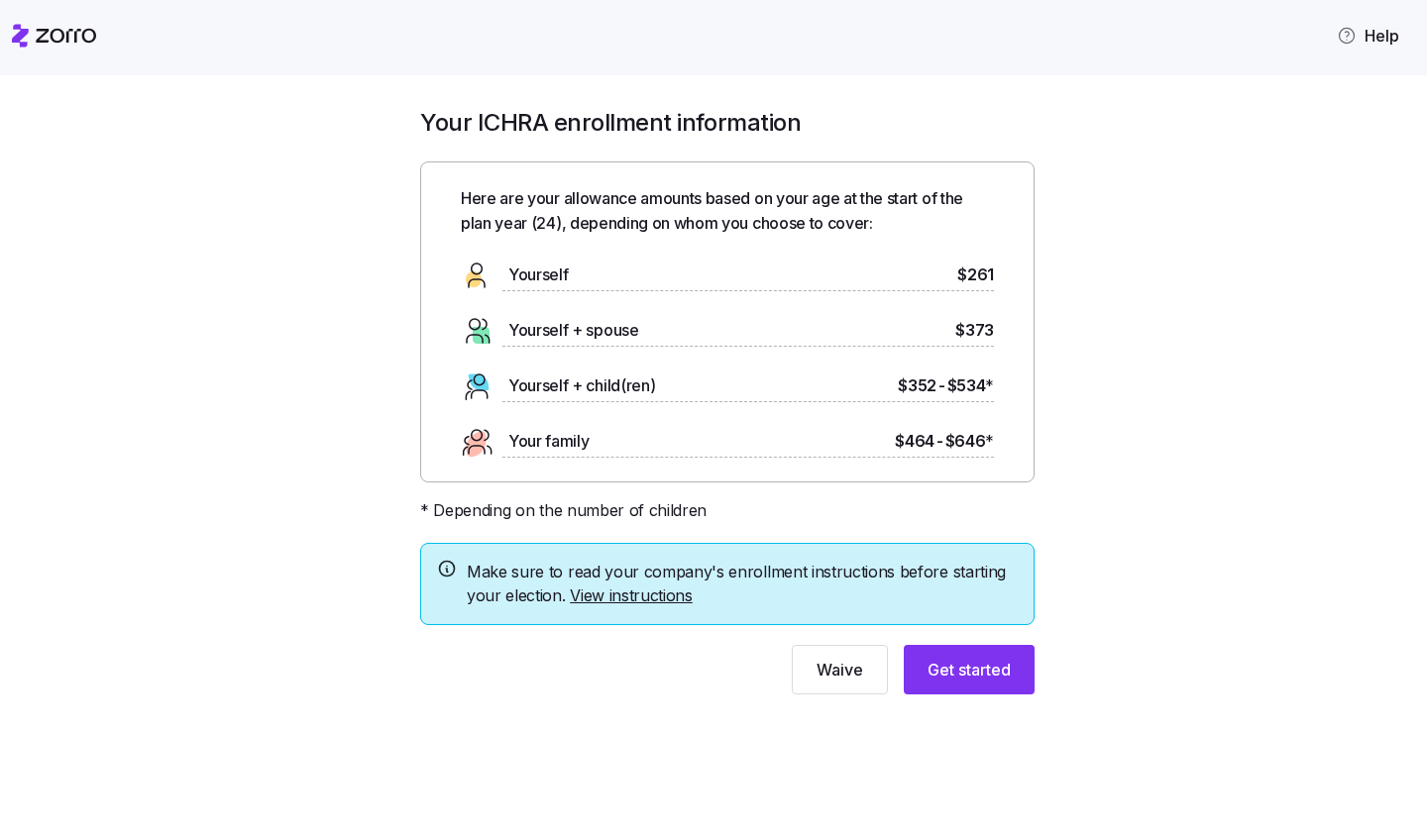 scroll, scrollTop: 0, scrollLeft: 0, axis: both 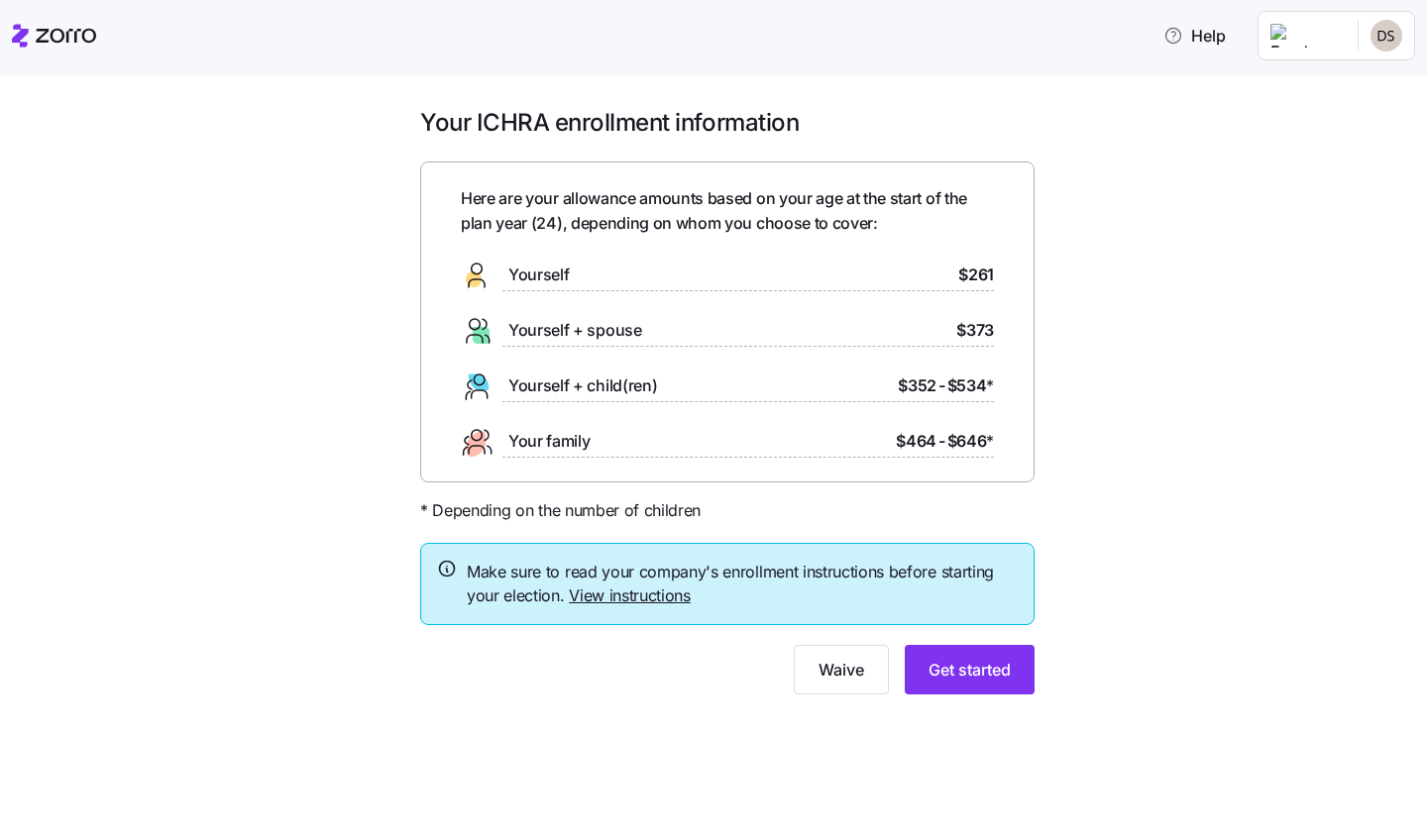click 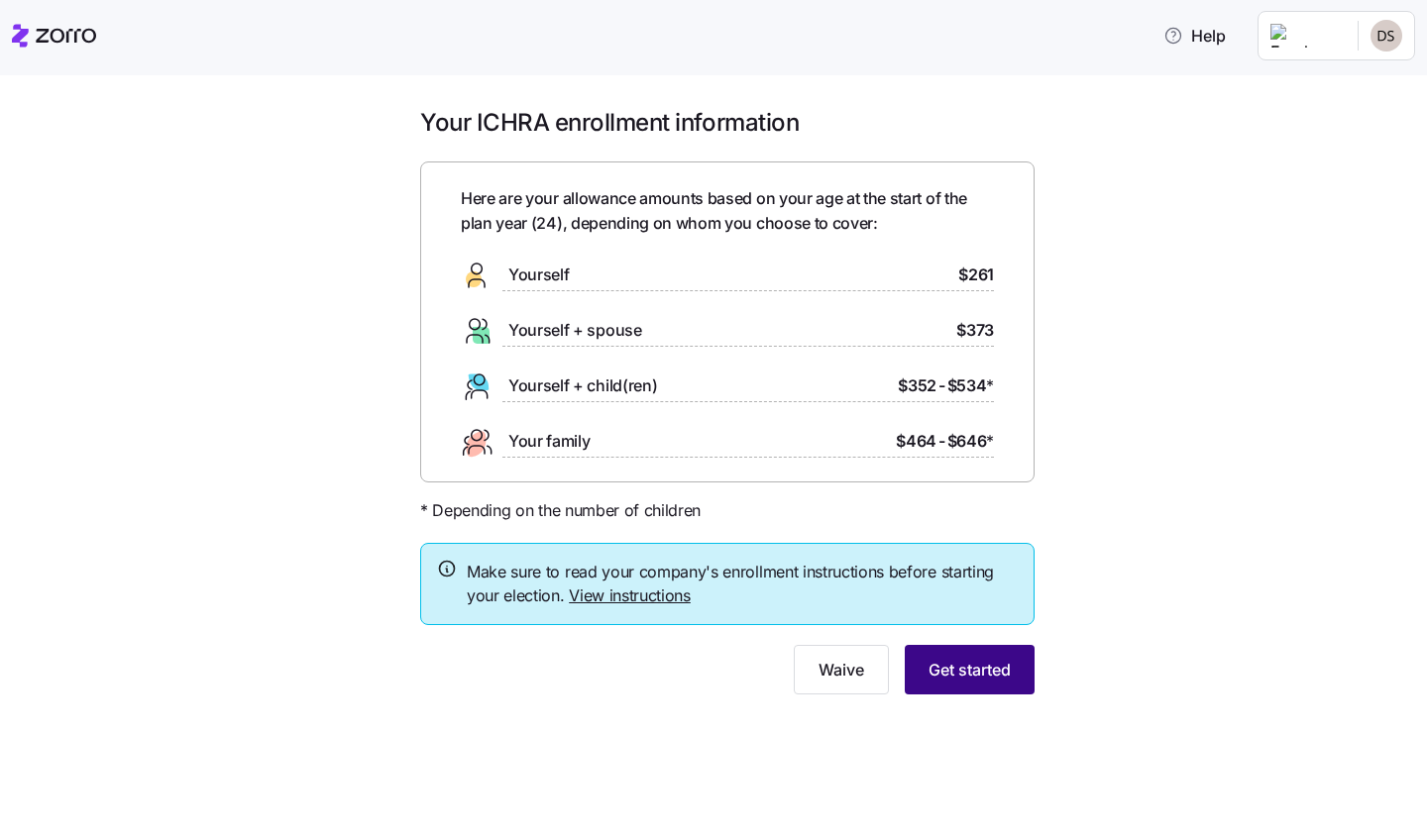 click on "Get started" at bounding box center (969, 670) 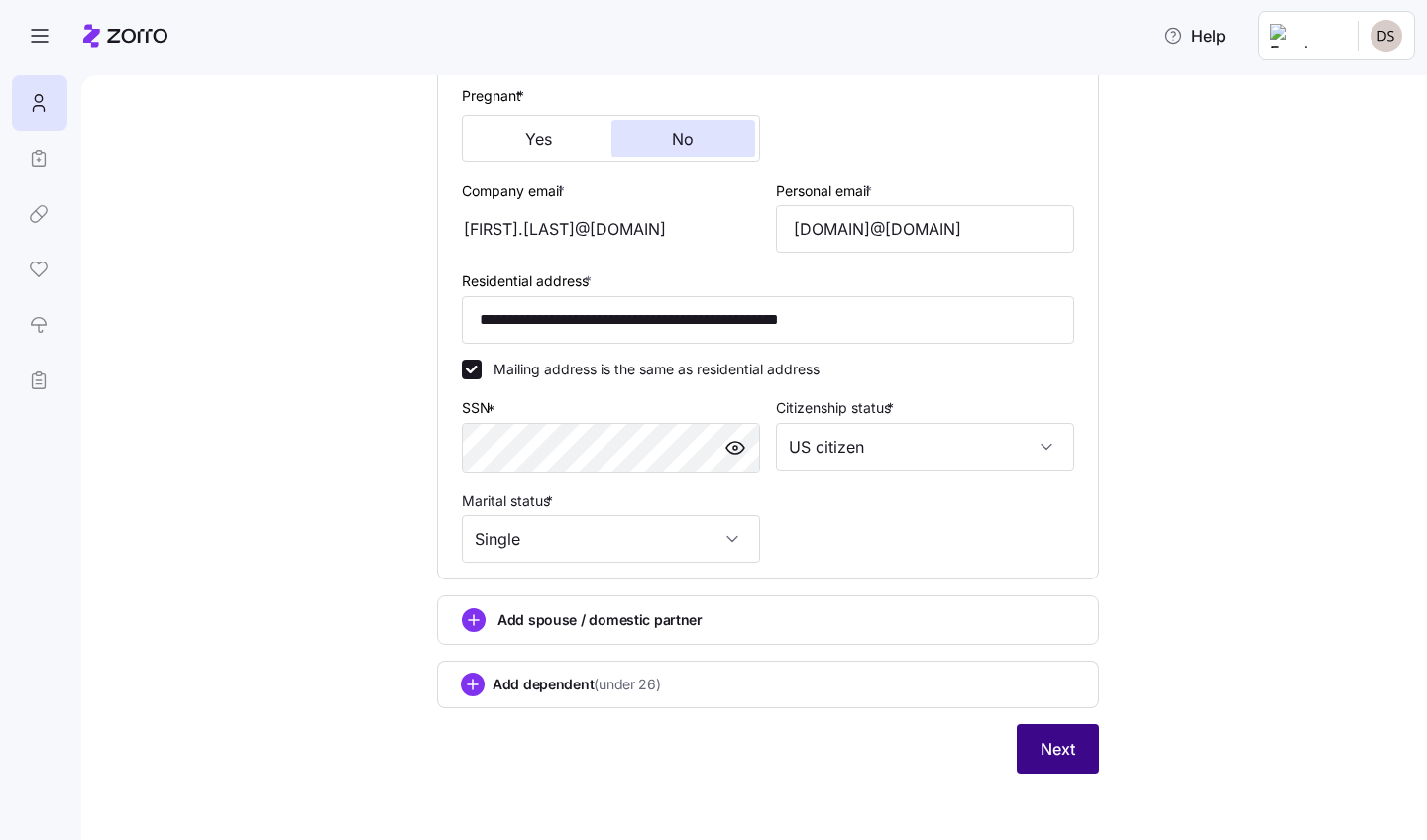 scroll, scrollTop: 475, scrollLeft: 0, axis: vertical 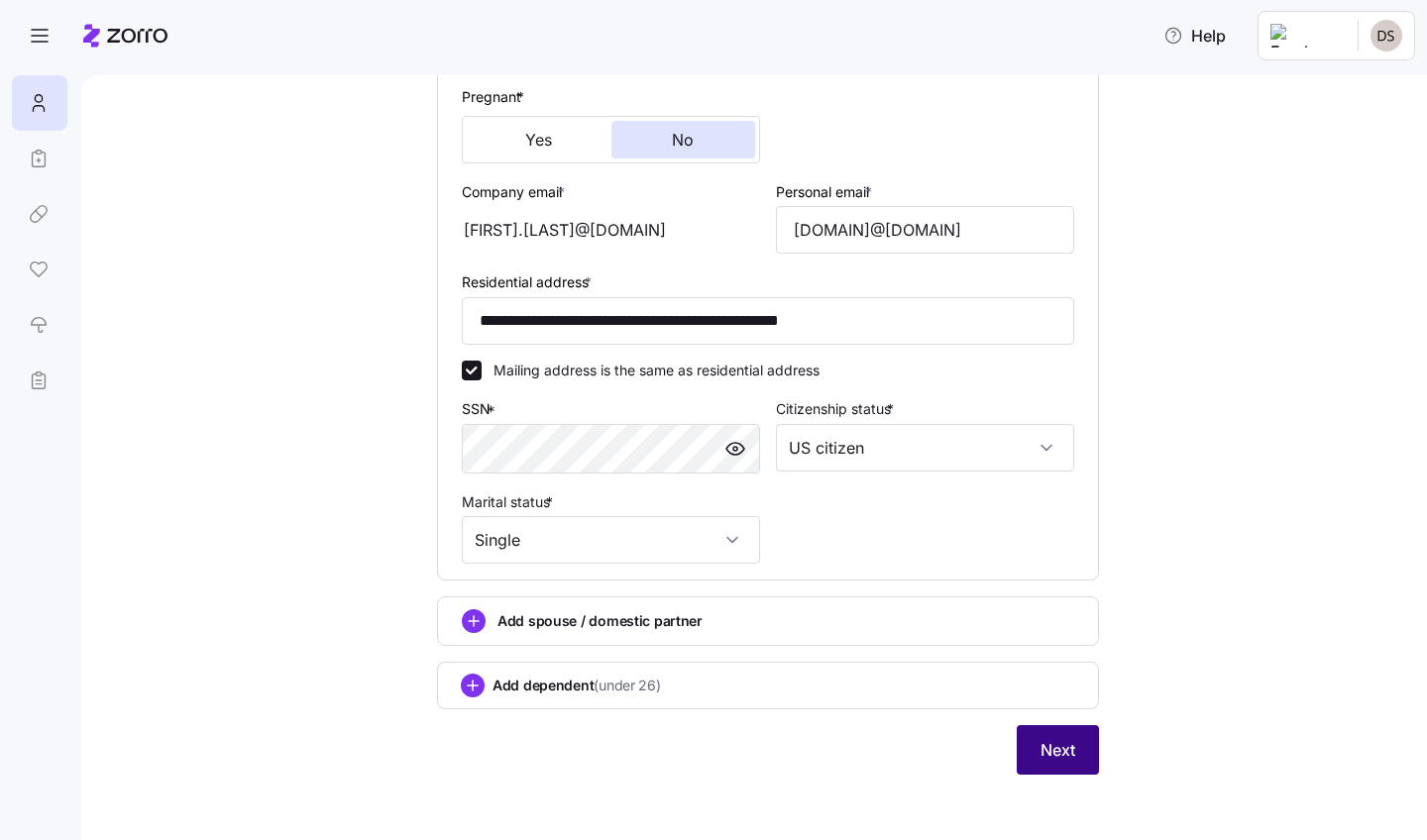 click on "Next" at bounding box center (1057, 750) 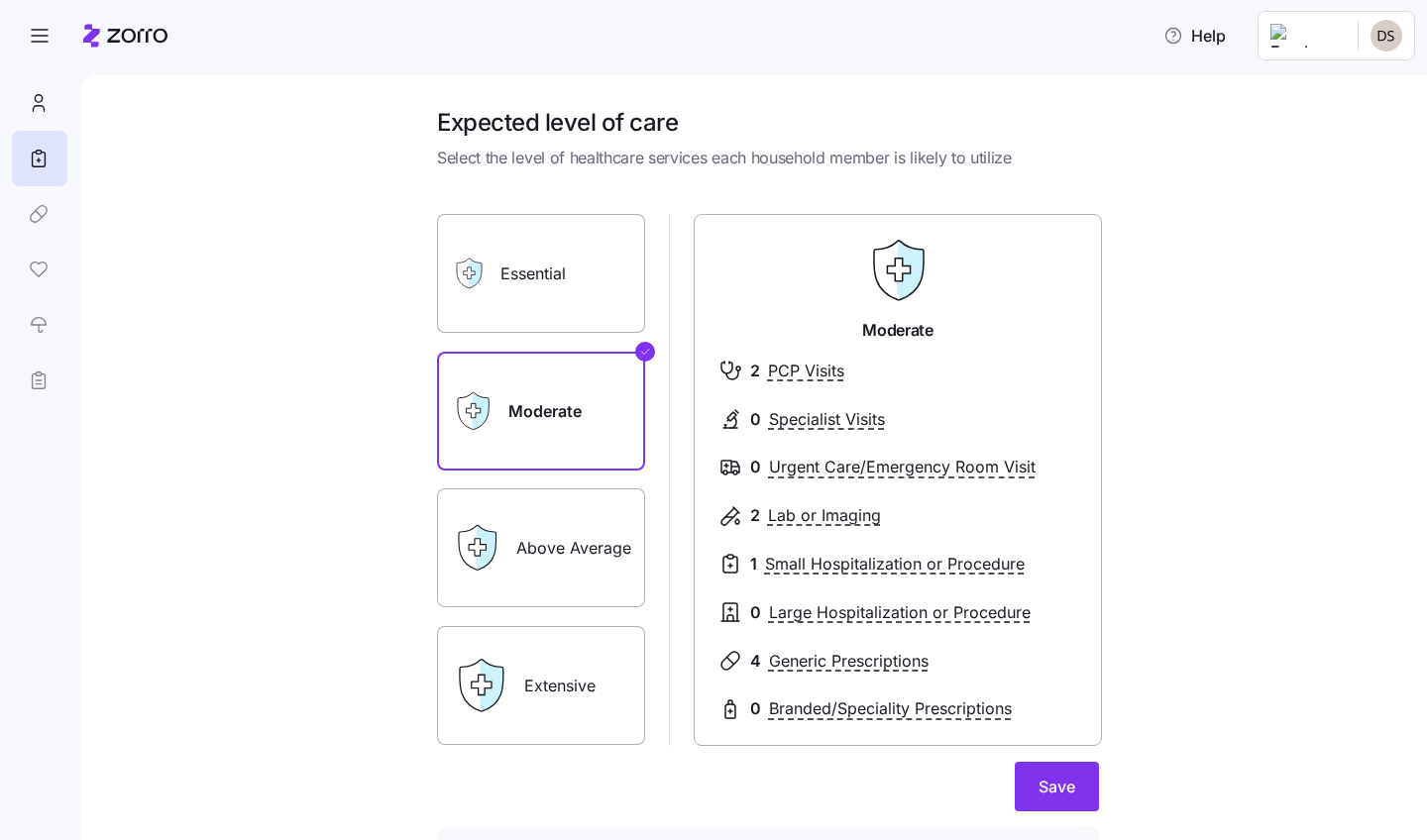 click on "Above Average" at bounding box center (541, 548) 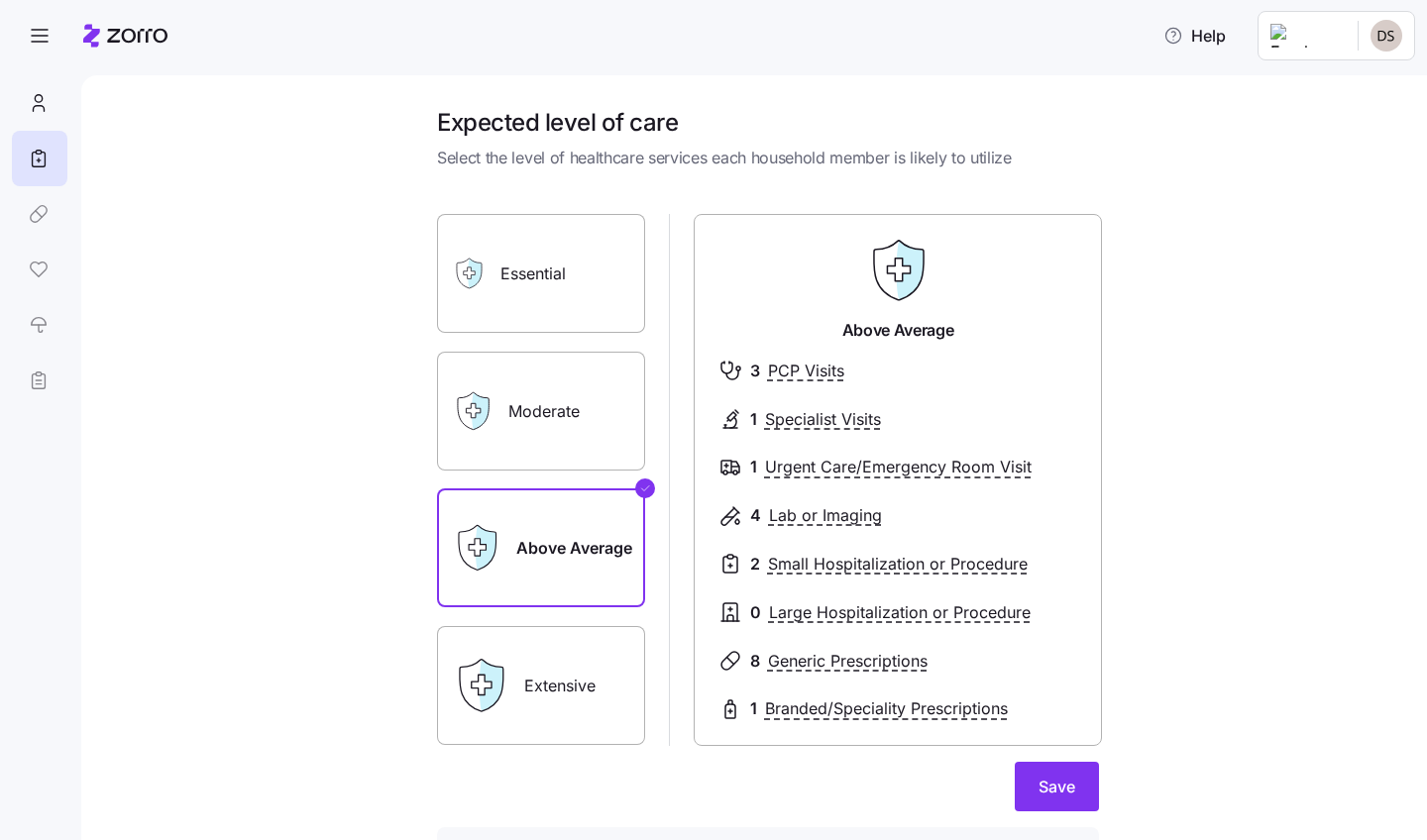 click on "Moderate" at bounding box center [541, 411] 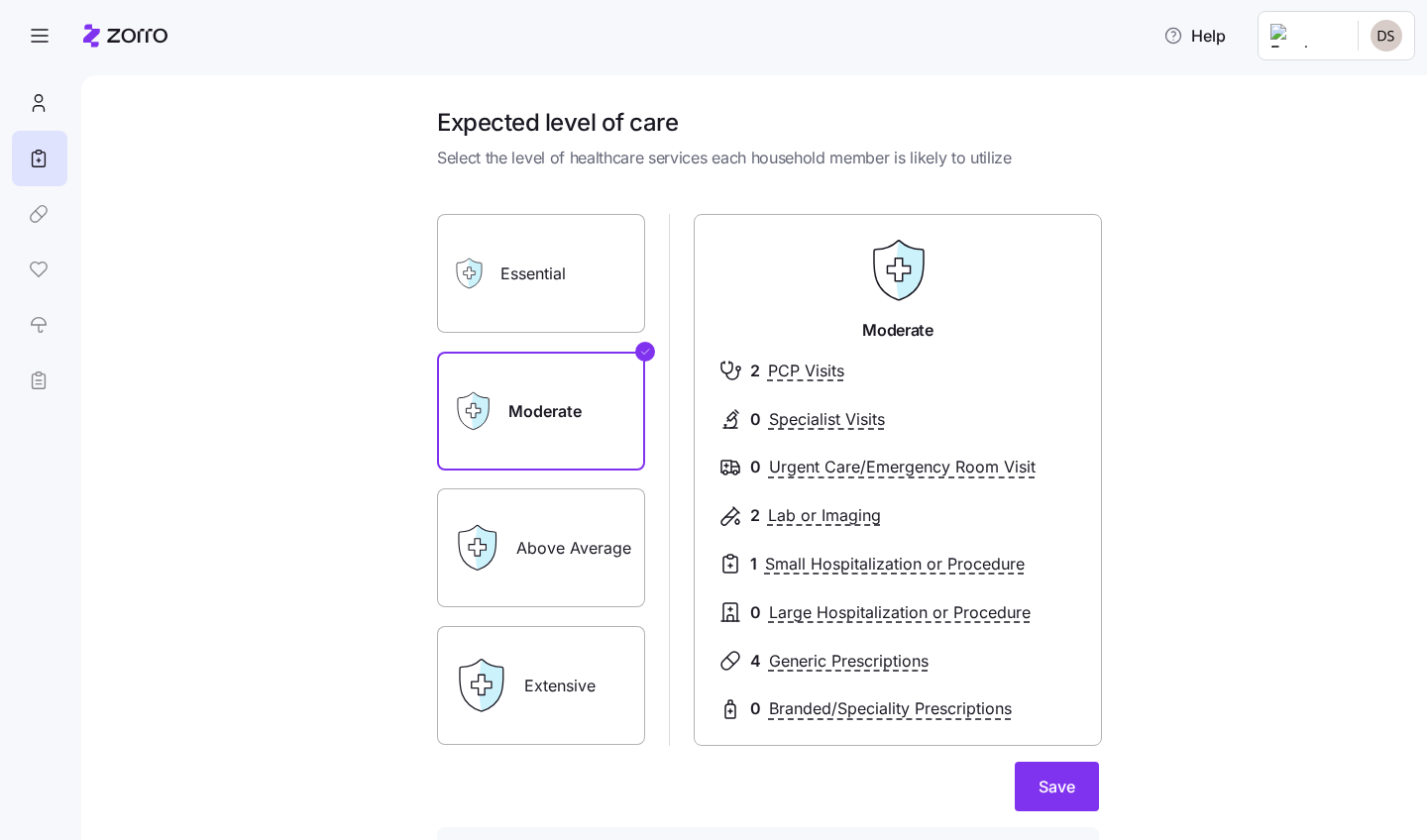 click on "Above Average" at bounding box center [541, 548] 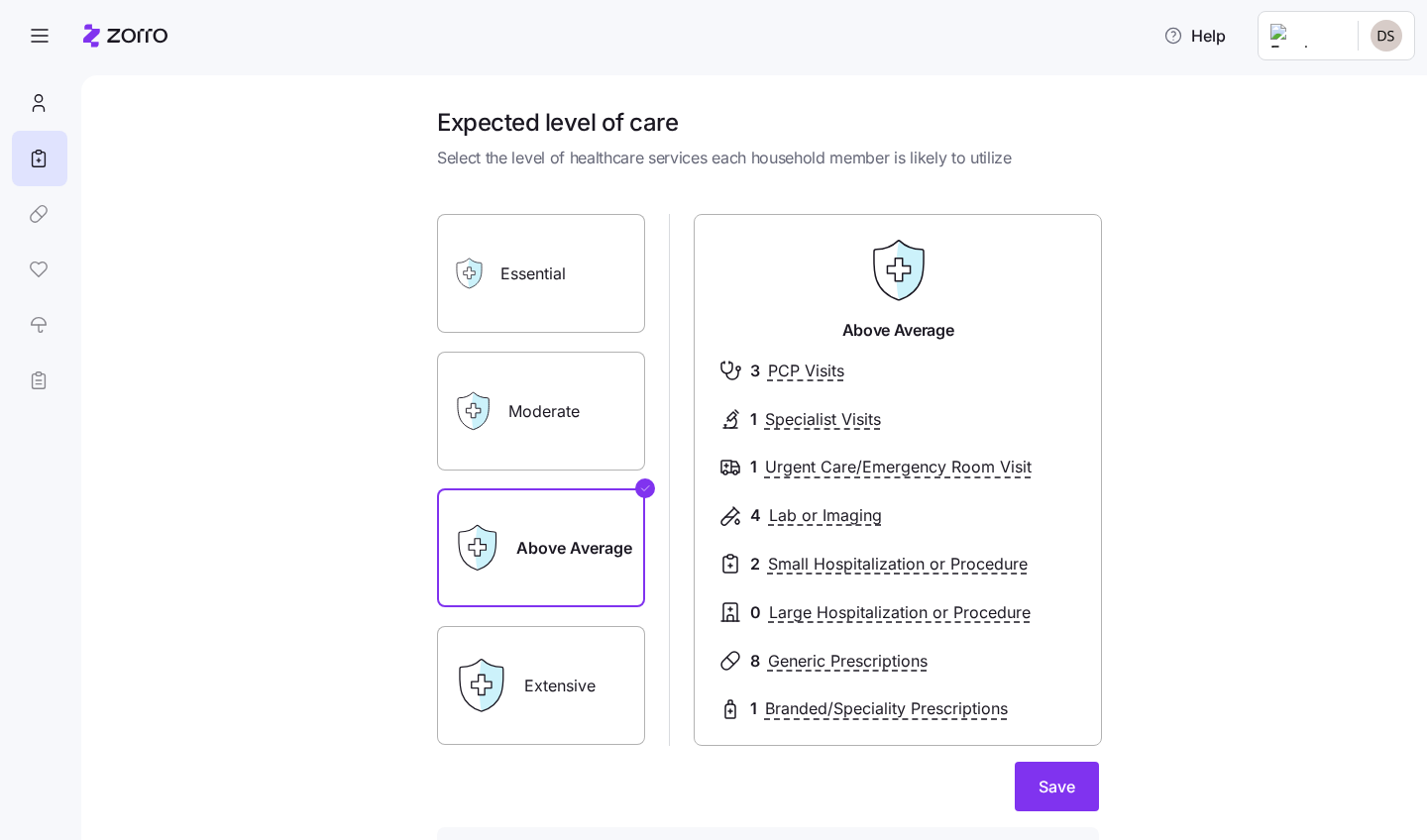 click on "Moderate" at bounding box center [541, 411] 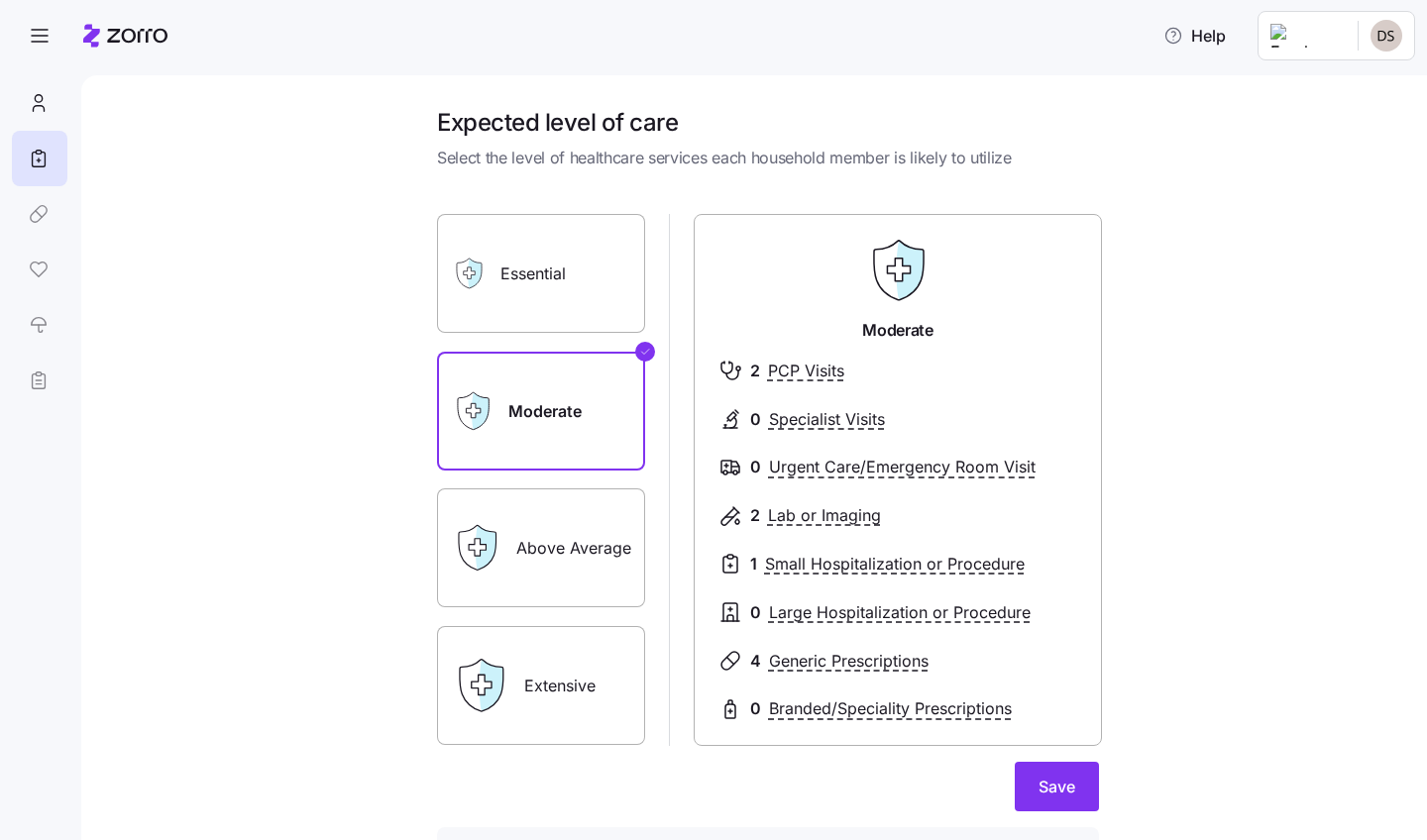 click on "Above Average" at bounding box center (541, 548) 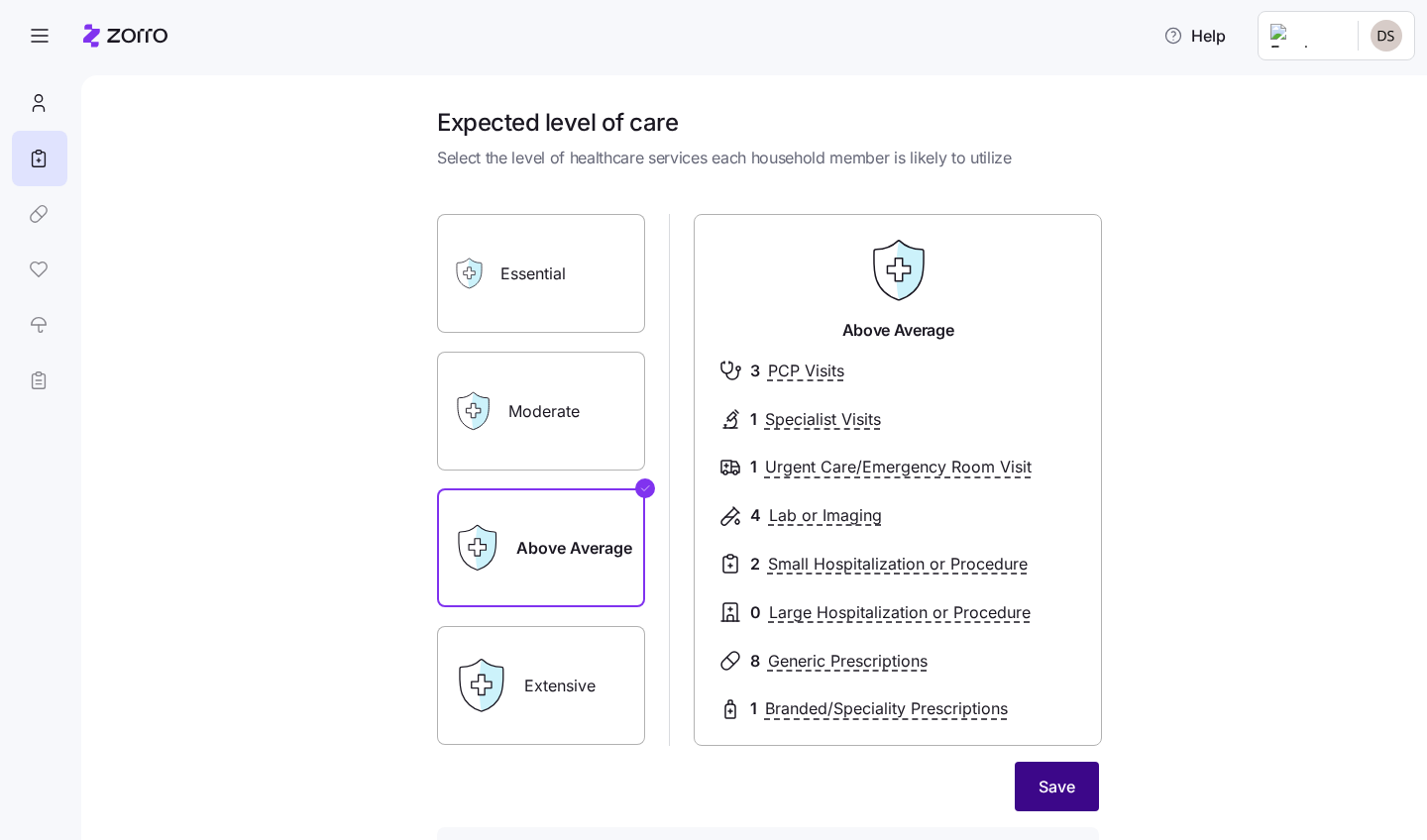 click on "Save" at bounding box center (1056, 787) 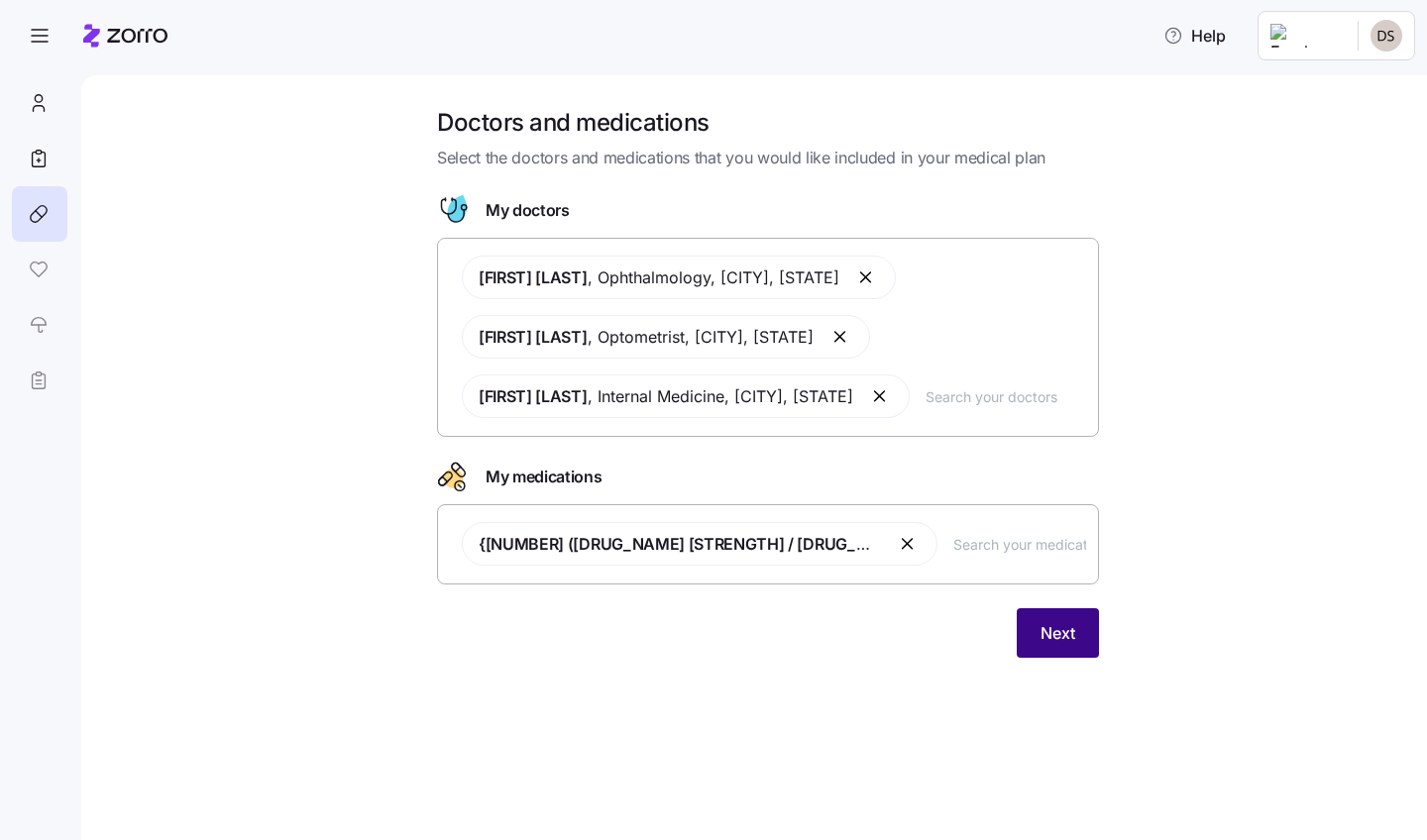 click on "Next" at bounding box center (1057, 633) 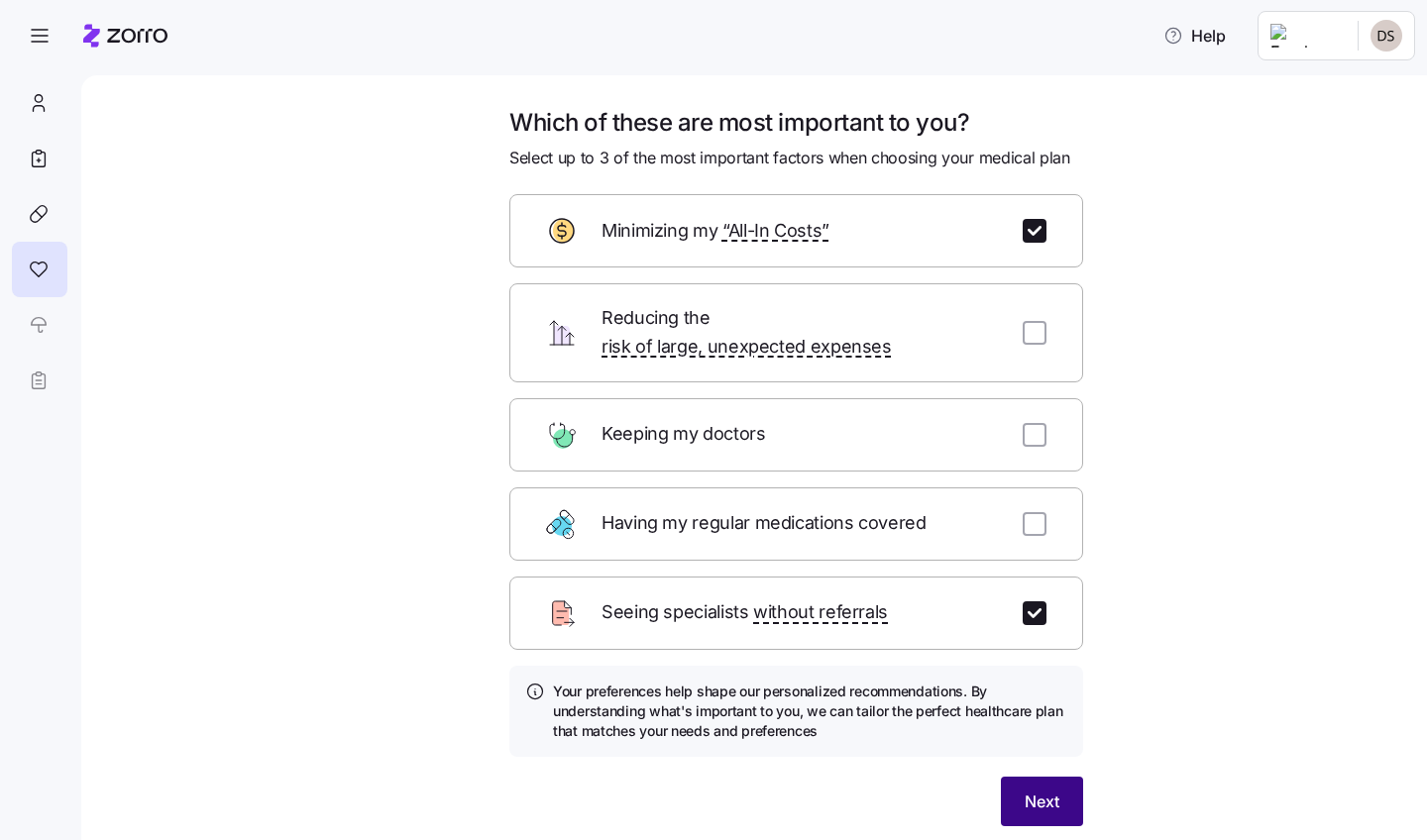 click on "Next" at bounding box center [1042, 801] 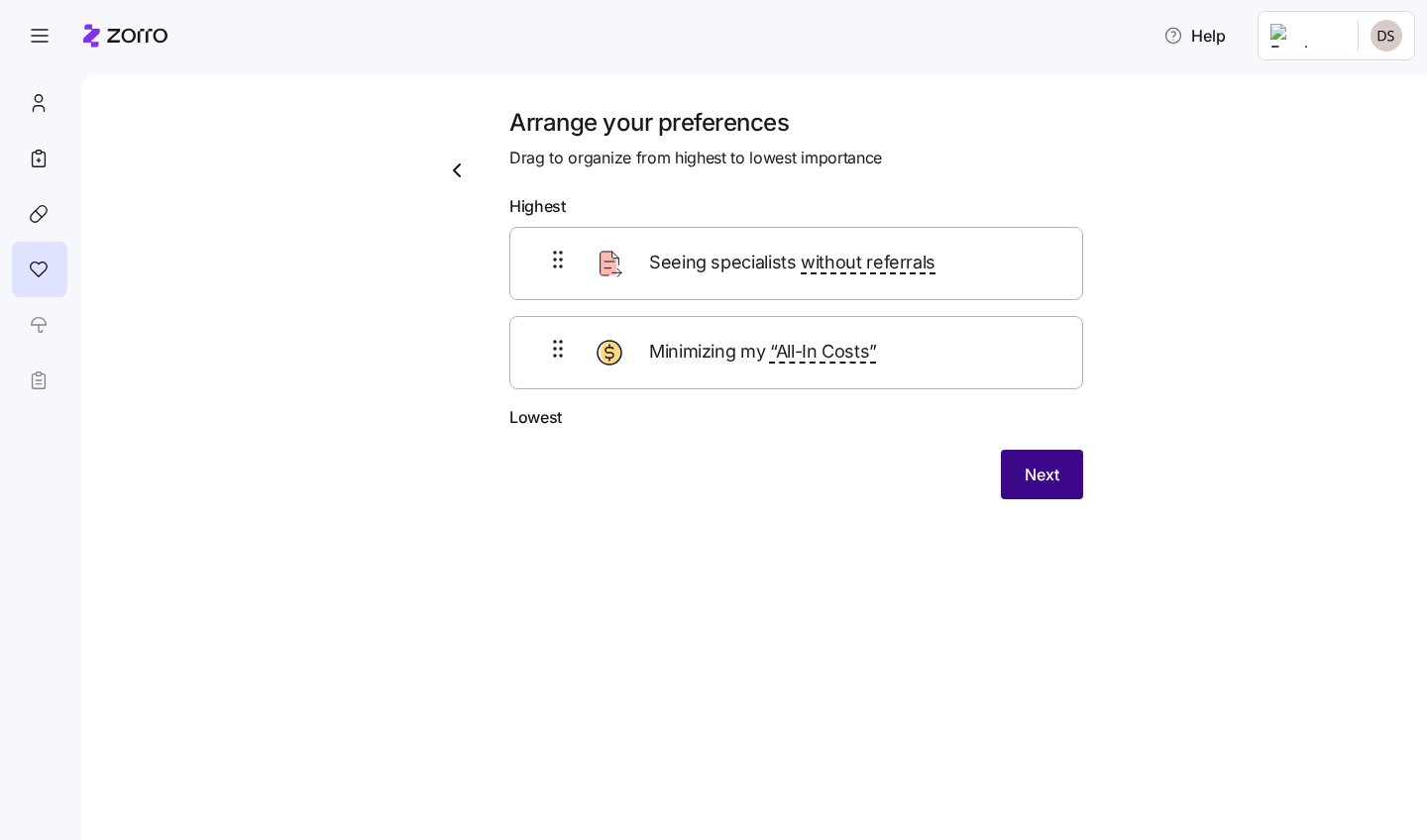 click on "Next" at bounding box center [1042, 474] 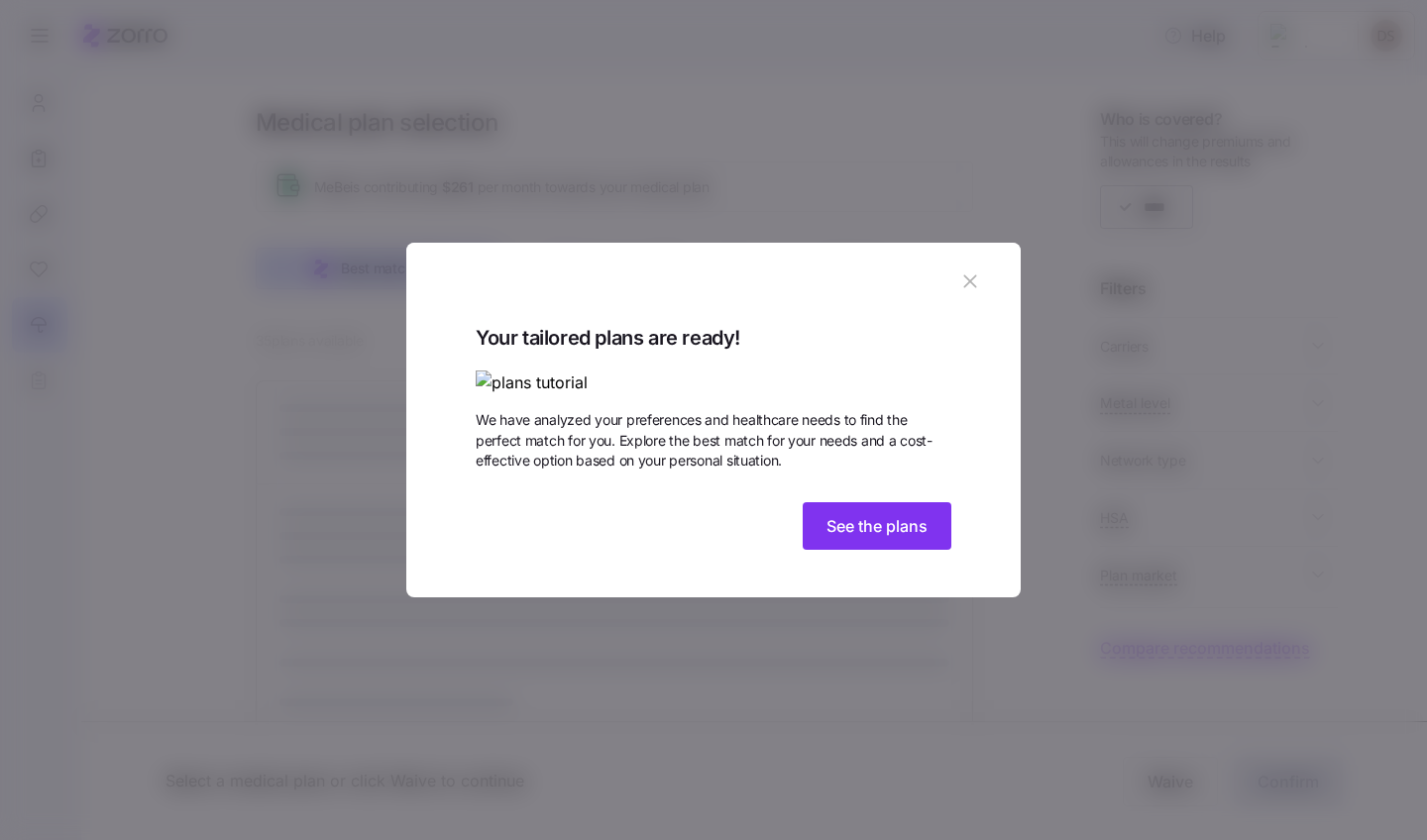click 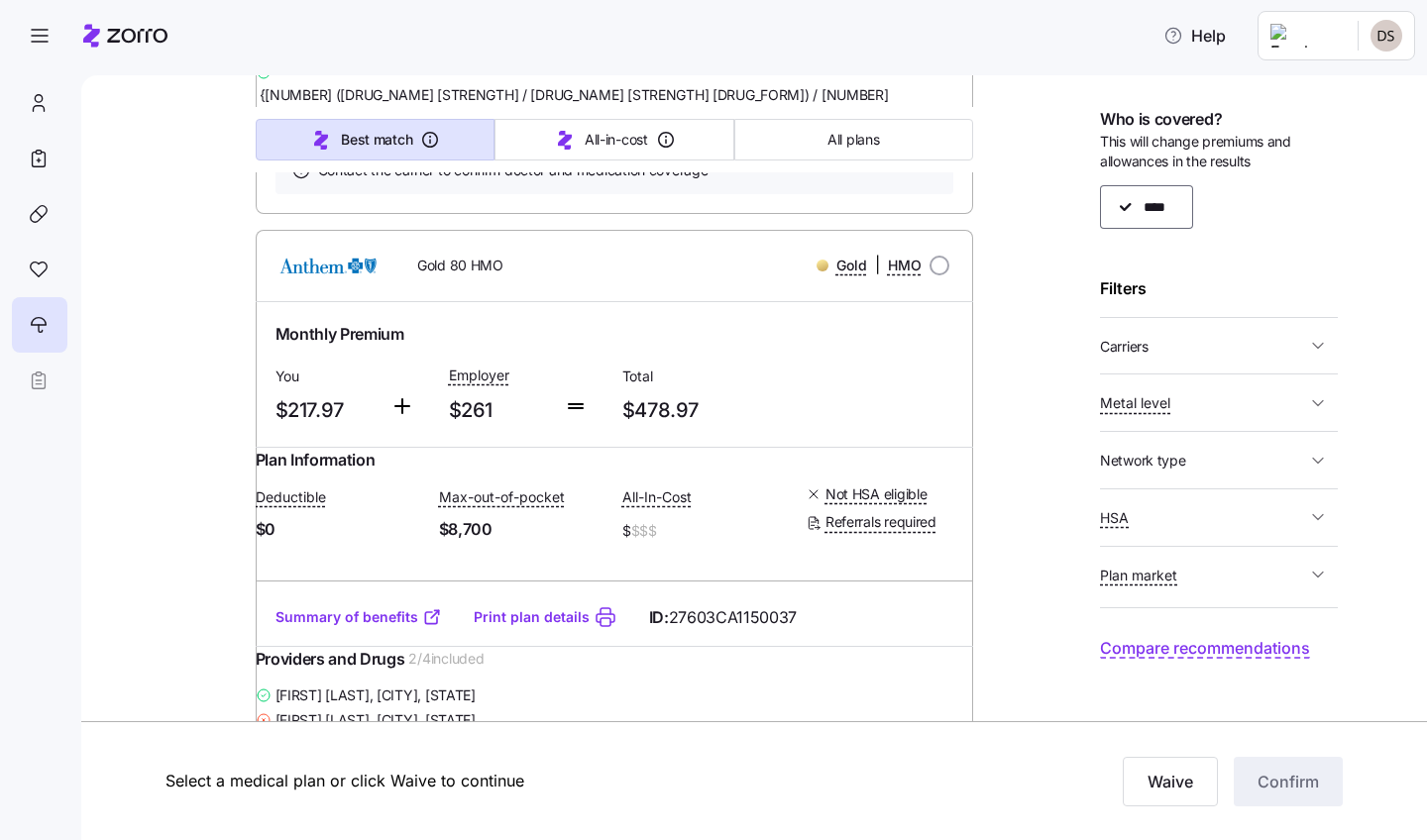 scroll, scrollTop: 2782, scrollLeft: 0, axis: vertical 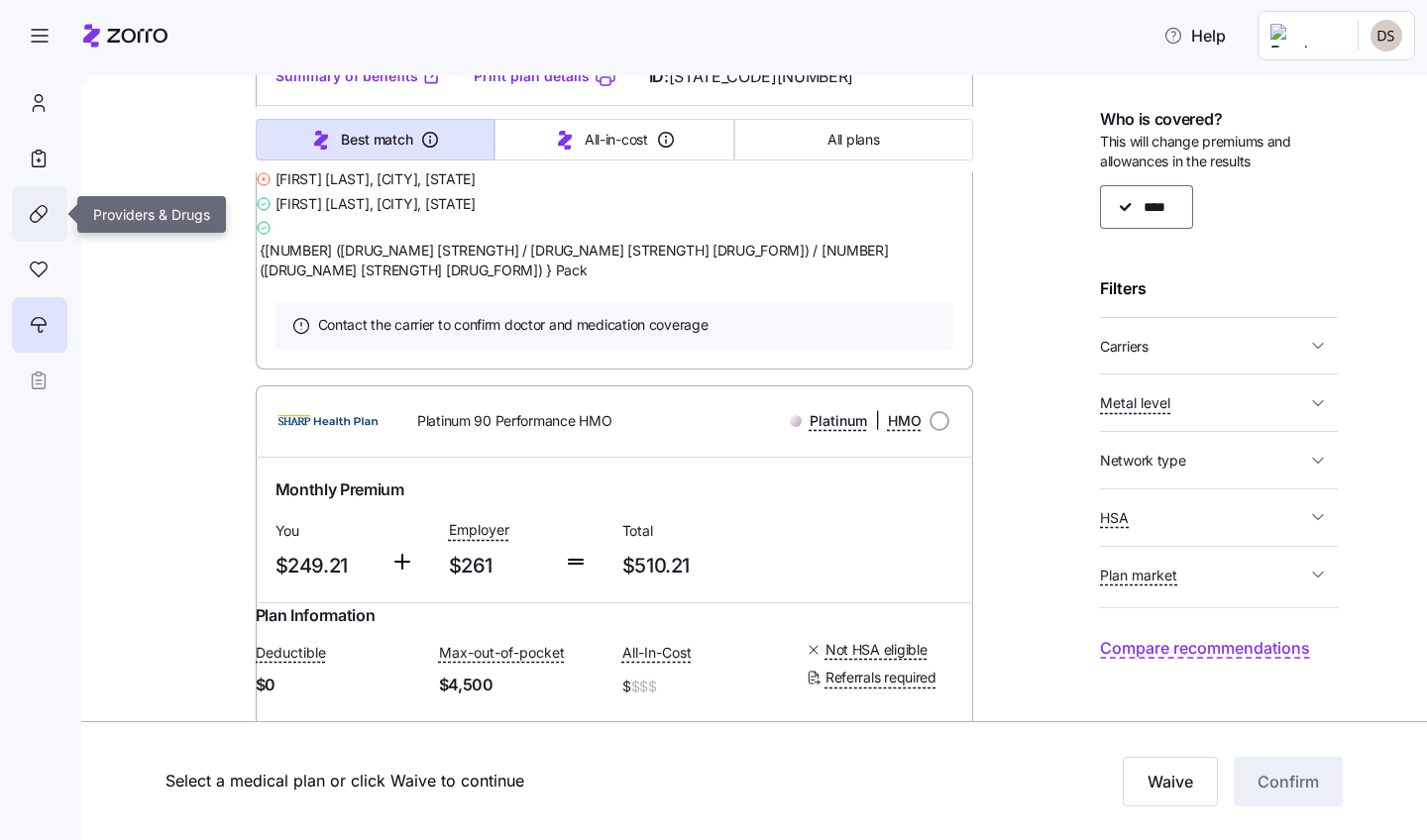 click at bounding box center (40, 214) 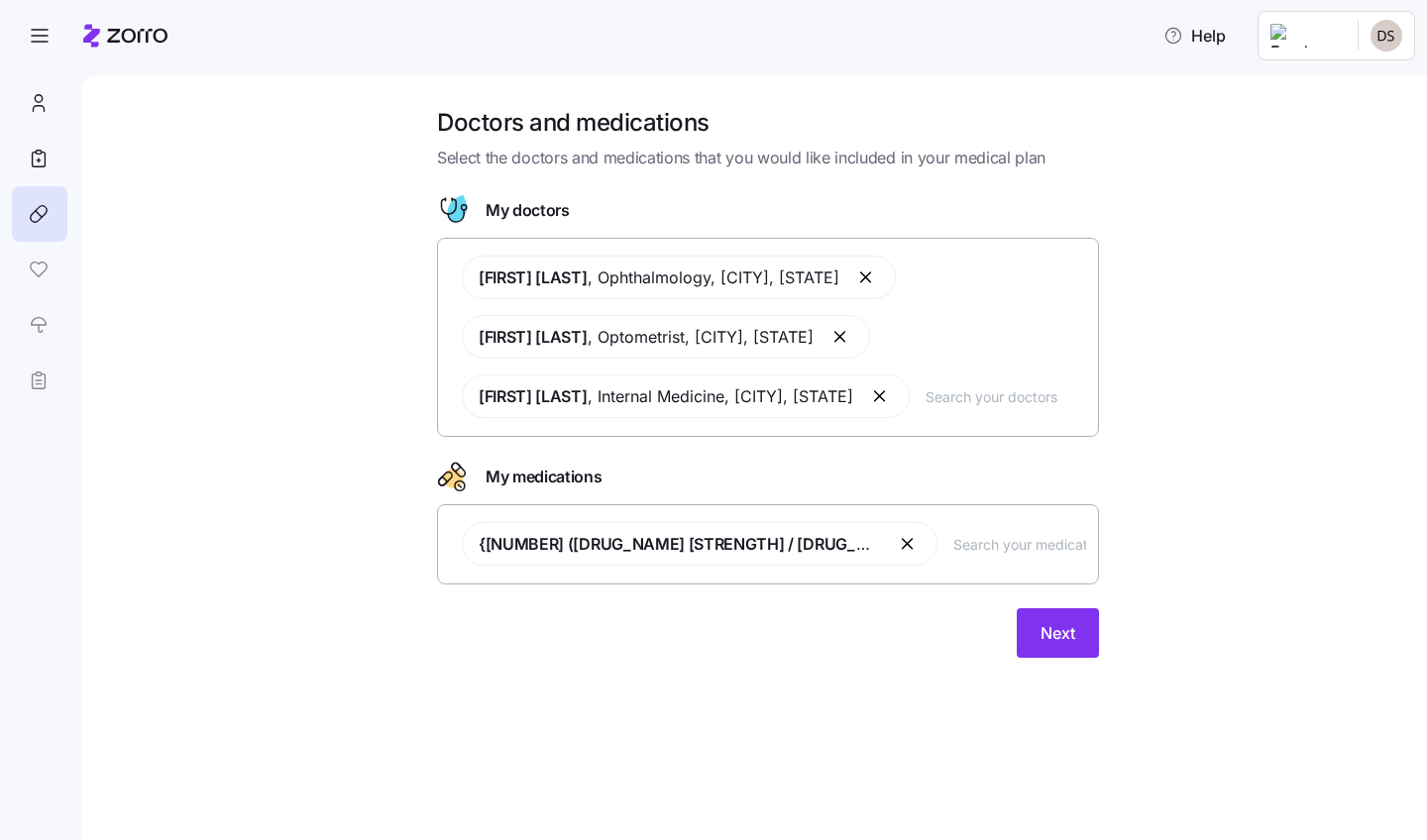 click at bounding box center [867, 277] 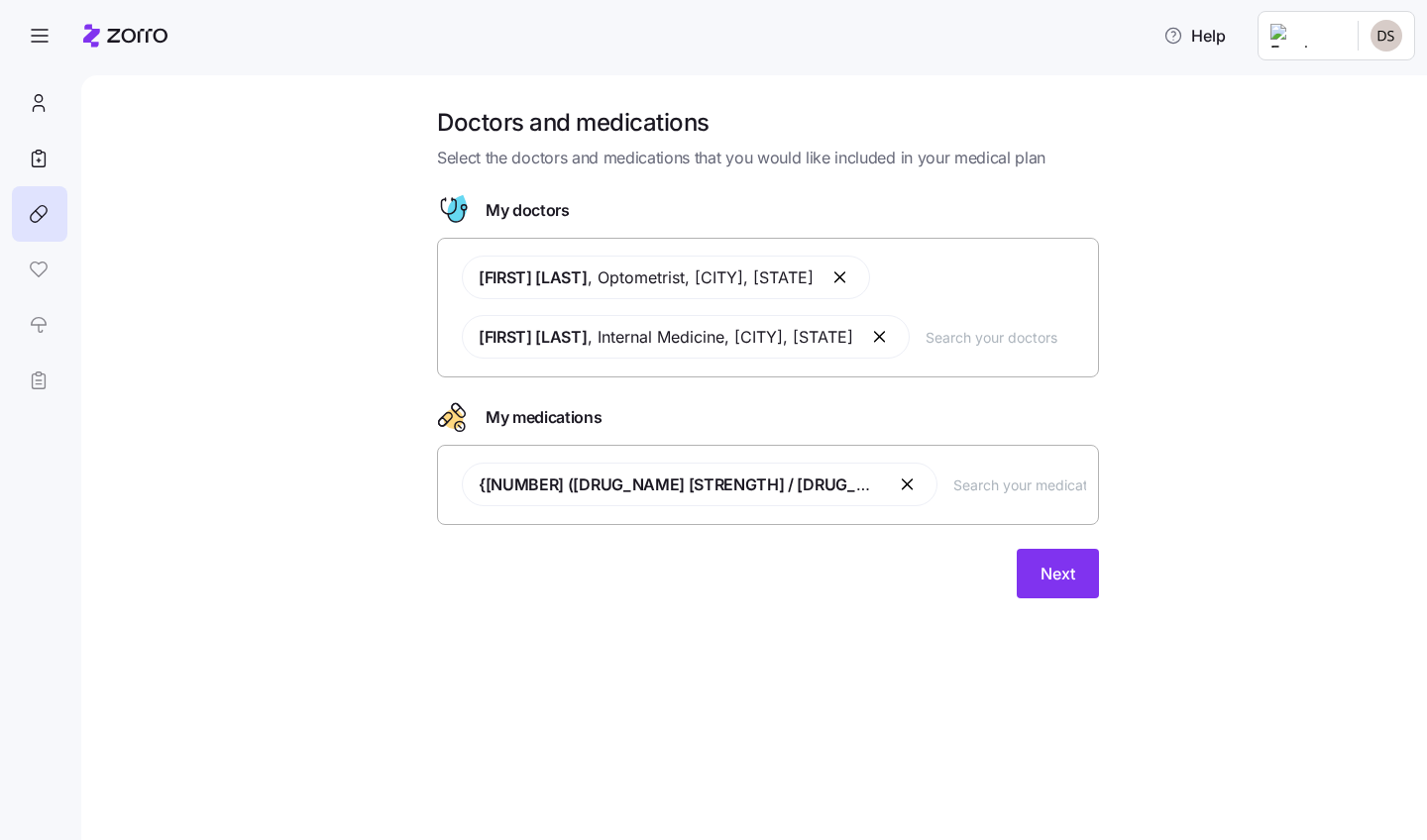 click at bounding box center [841, 277] 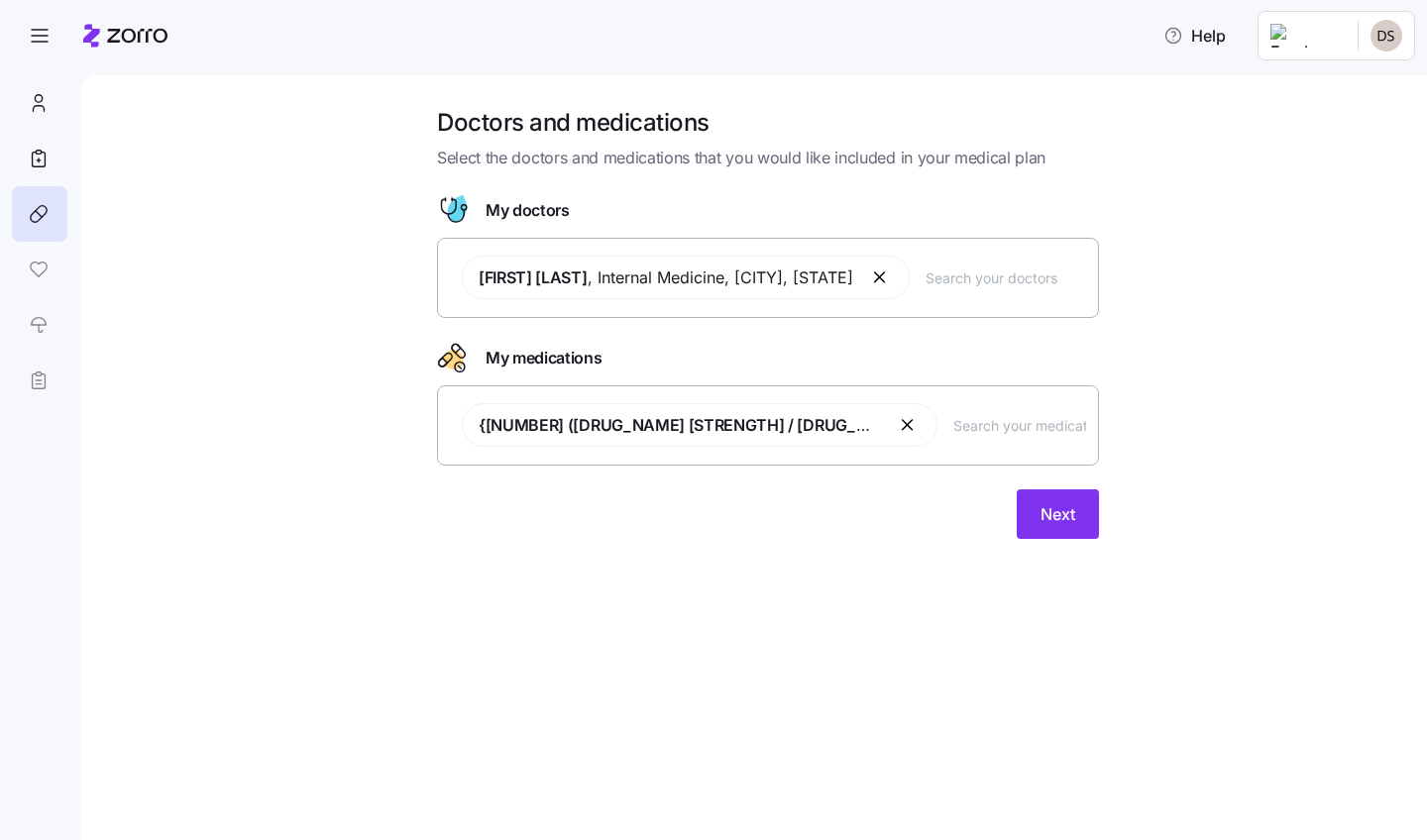 click at bounding box center [881, 277] 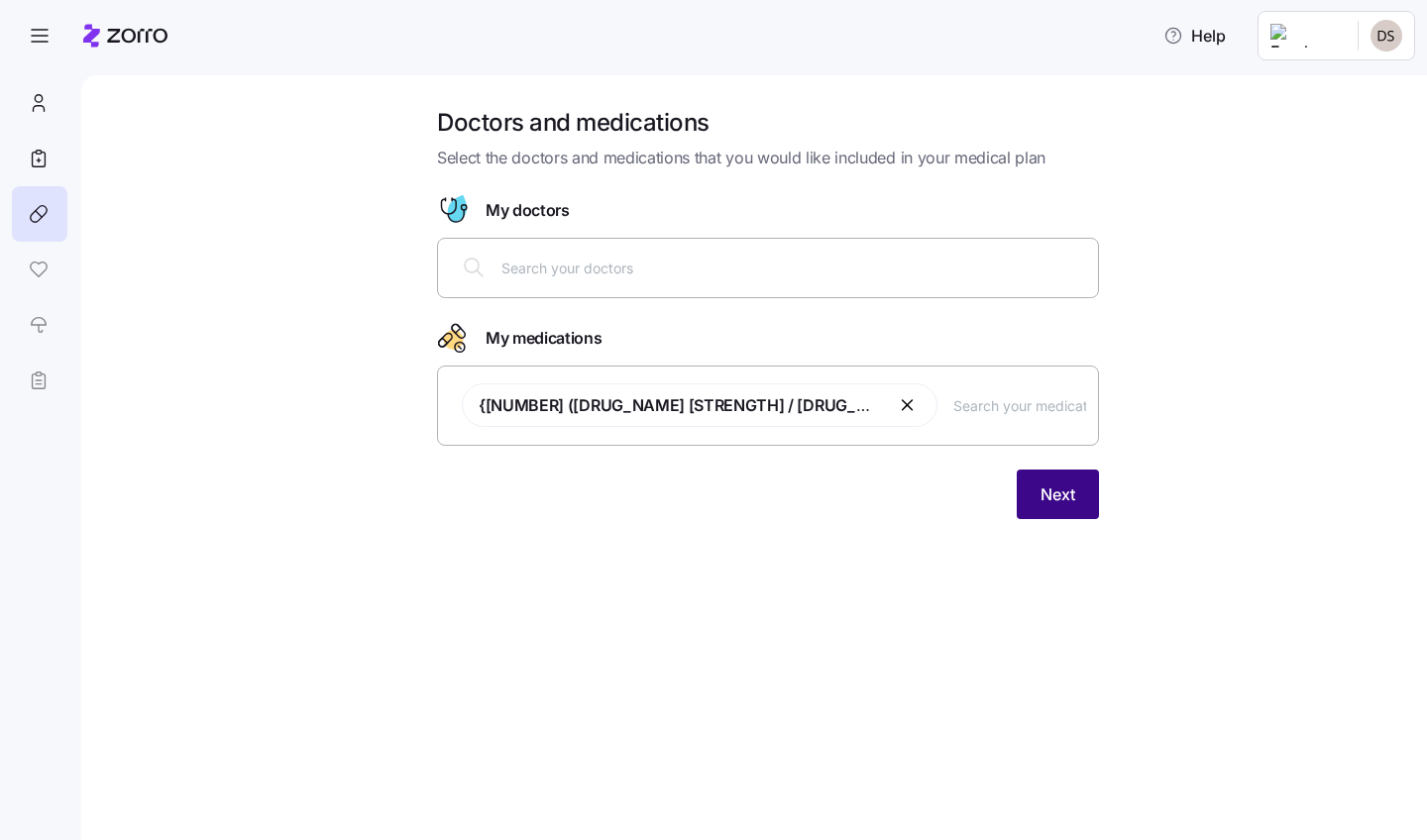 click on "Next" at bounding box center [1057, 494] 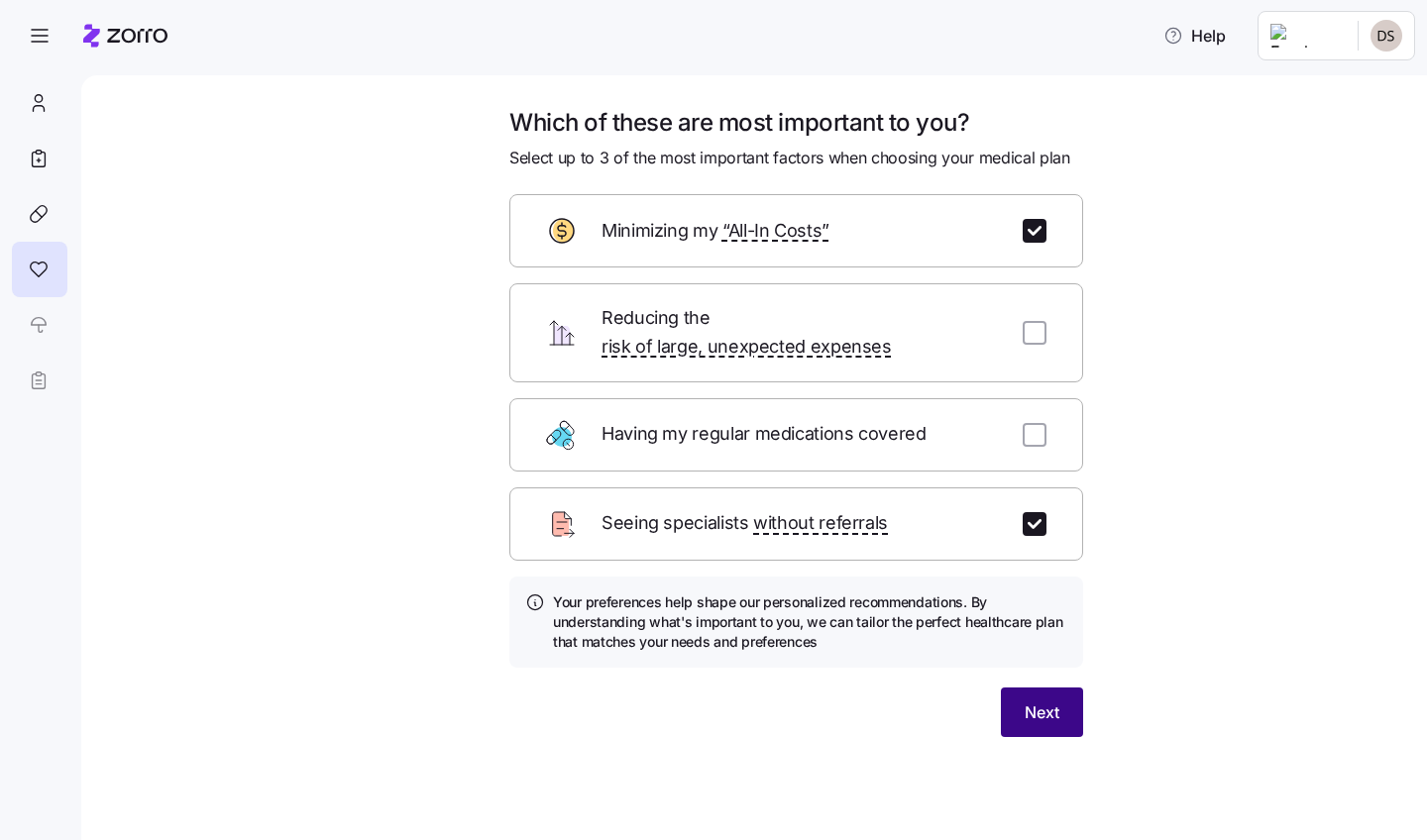 click on "Next" at bounding box center [1042, 712] 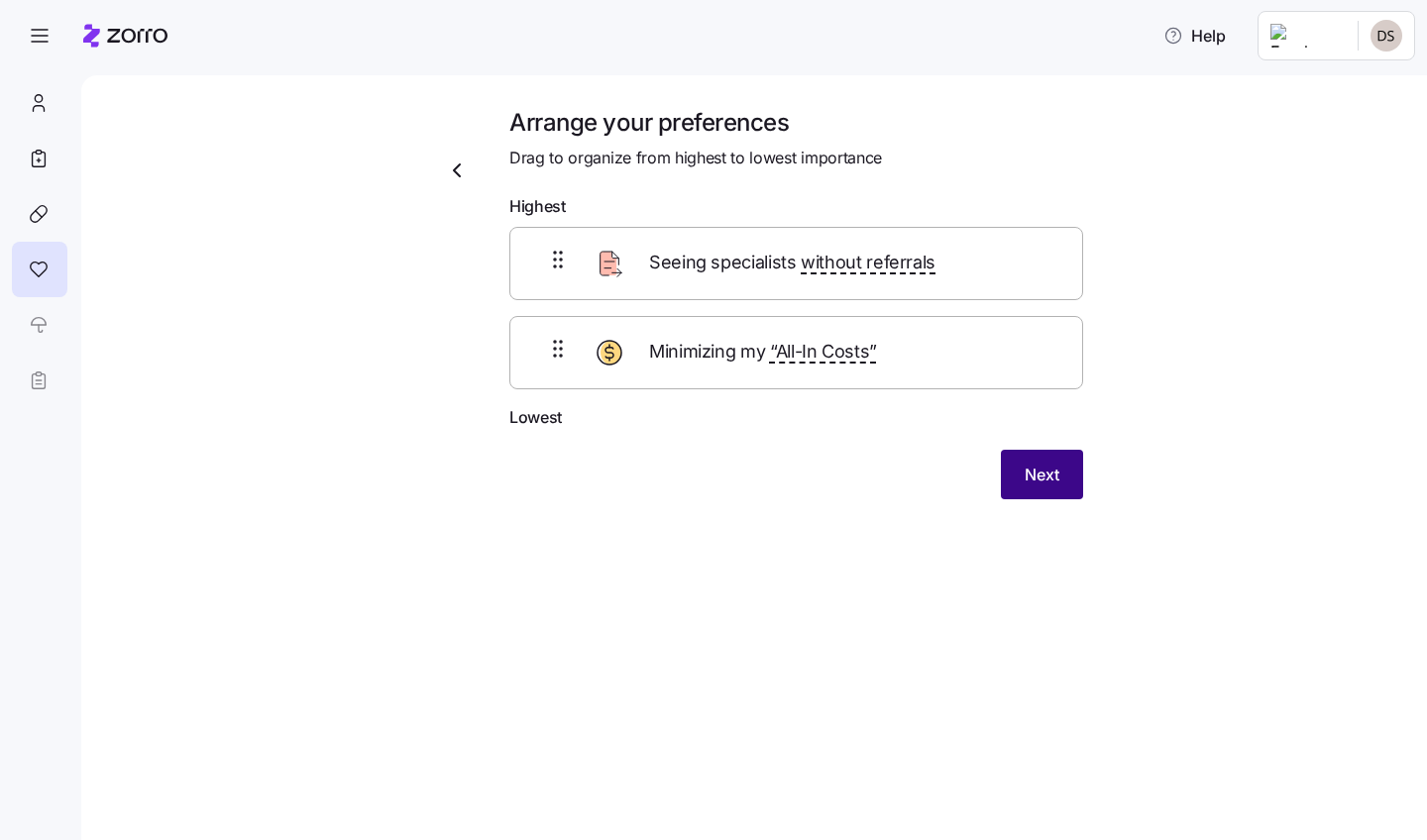 click on "Next" at bounding box center [1042, 474] 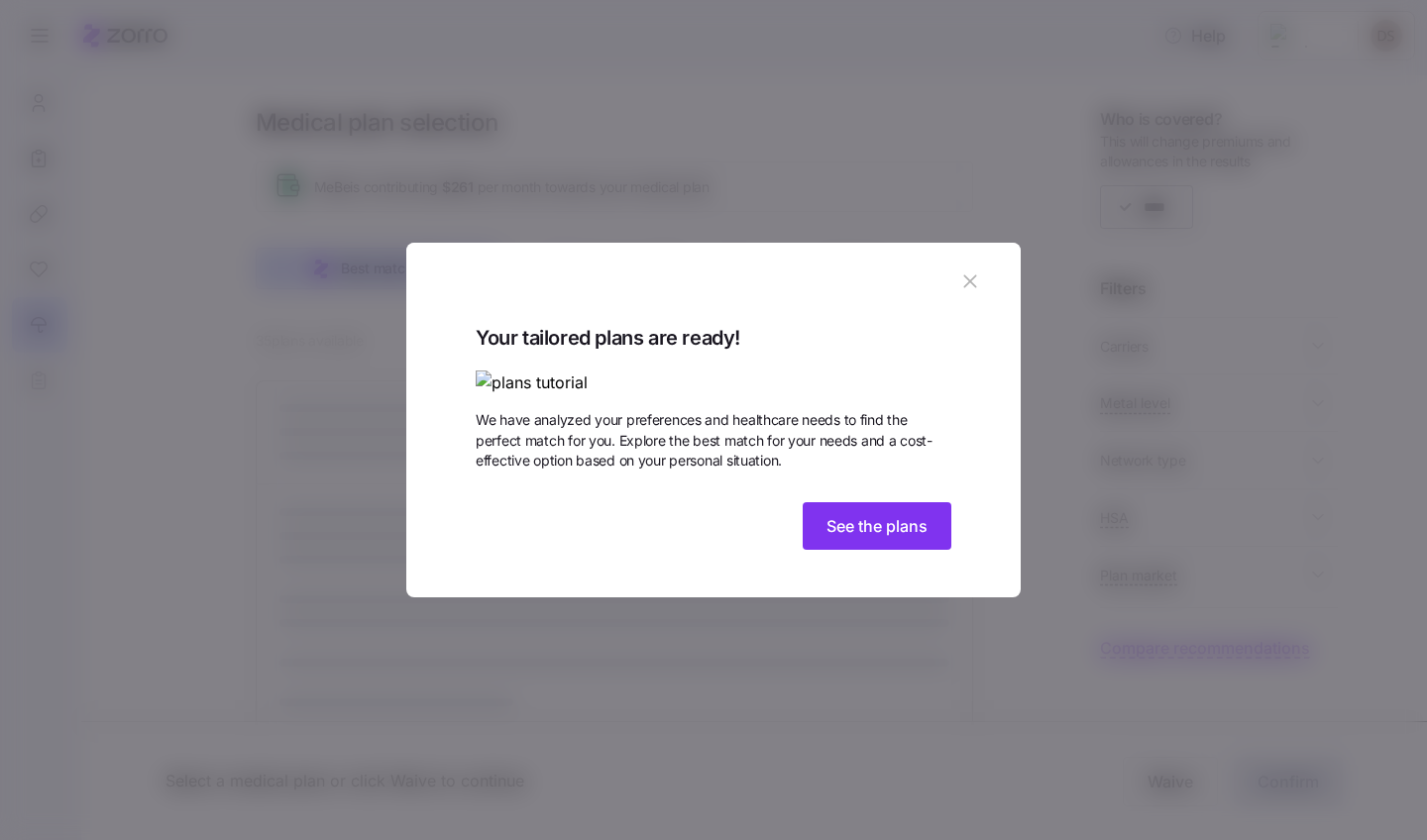 click 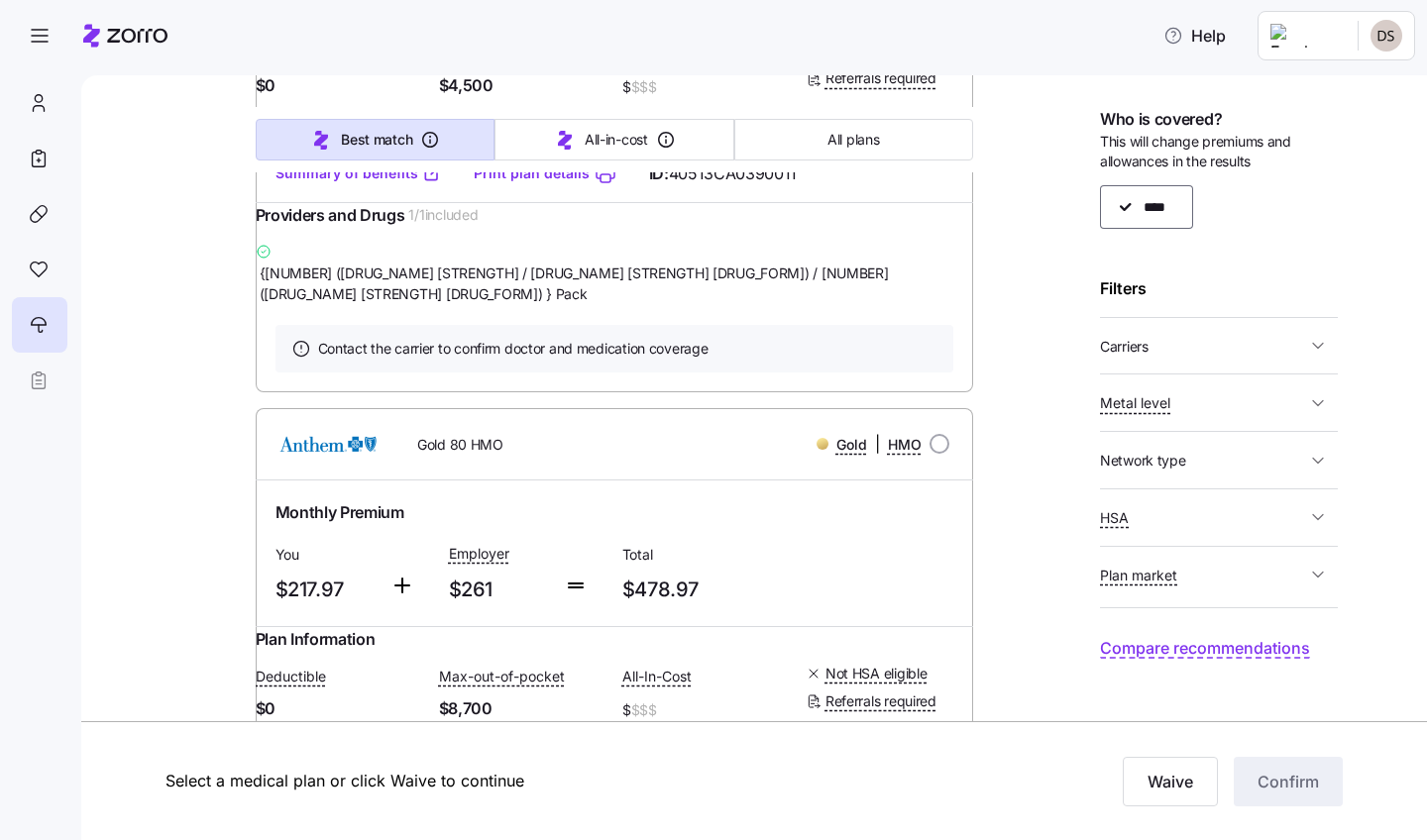 scroll, scrollTop: 3711, scrollLeft: 0, axis: vertical 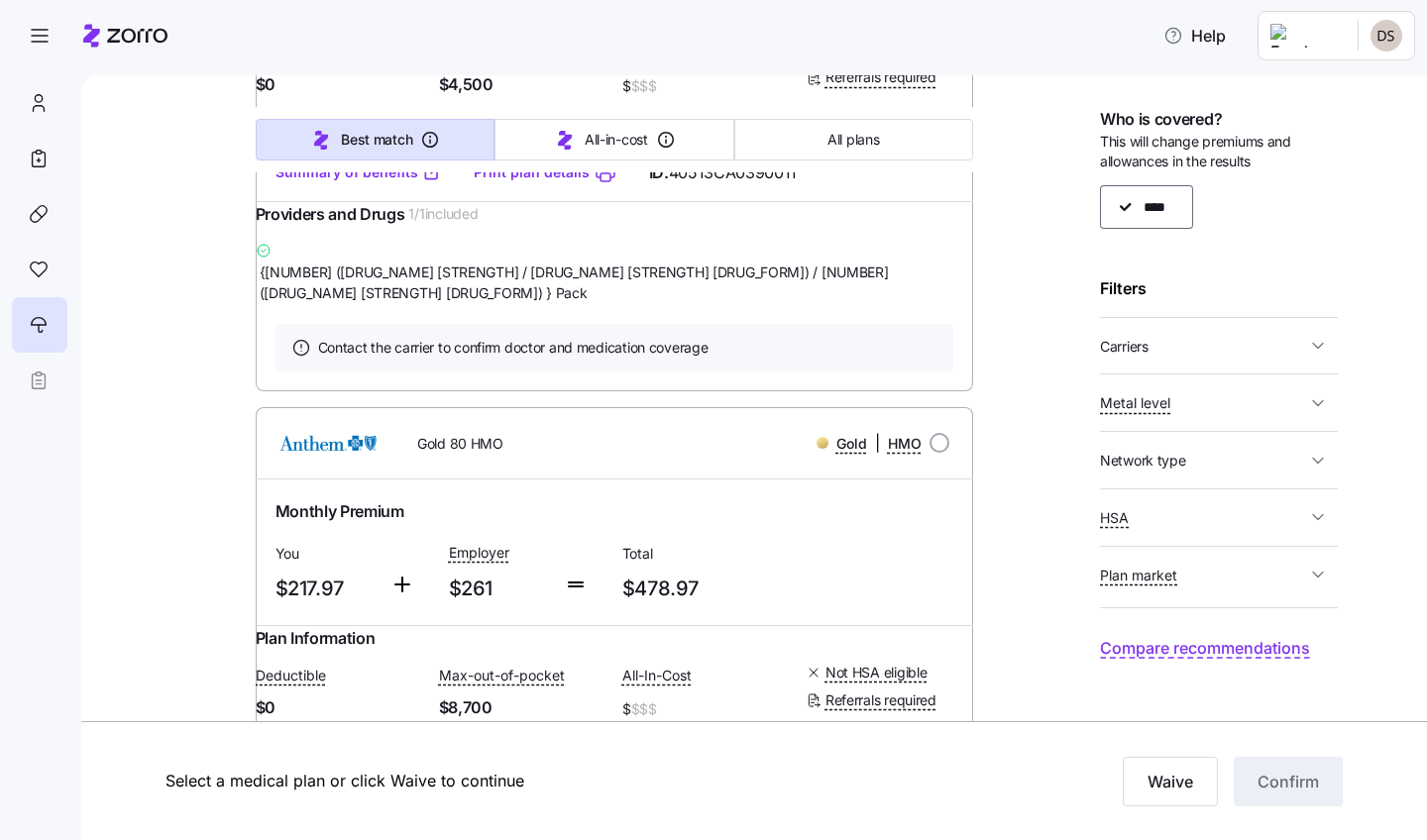 click on "Medical plan selection MeBe is contributing $261 per month towards your medical plan Best match All-in-cost All plans 35 plans available Sort by Sorted by: Best match Platinum 90 Premier HMO Platinum | HMO Monthly Premium Best match Lowest All-In-Cost You $215.71 Employer $261 Total $476.71 Plan Information Deductible $0 Max-out-of-pocket $4,500 All-In-Cost $ $$$ Not HSA eligible Referrals required [FIRST] [LAST] , [DATE] , [NUMBER] [STREET], [CITY], [STATE] [ZIP_CODE]-[ZIP_CODE_EXT] ; Who is covered: Me ; Employer contribution: up to $261 Medical Plan Platinum 90 Premier HMO Platinum | HMO Summary of benefits Select Best match Lowest All-In-Cost Premium Total Premium $476.71 After allowance $215.71 Deductible Individual: Medical $0 Individual: Drug $0 Family: Medical $0 Family: Drug $0 Max Out of Pocket Individual: Medical $4,500 Individual: Drug 0 Family: Medical $9,000 Family: Drug 0 HSA Eligible HSA Eligible No Doctor visits Primary Care In-Network: $15 / Out-of-Network: Not Covered Pharmacy" at bounding box center (768, 2777) 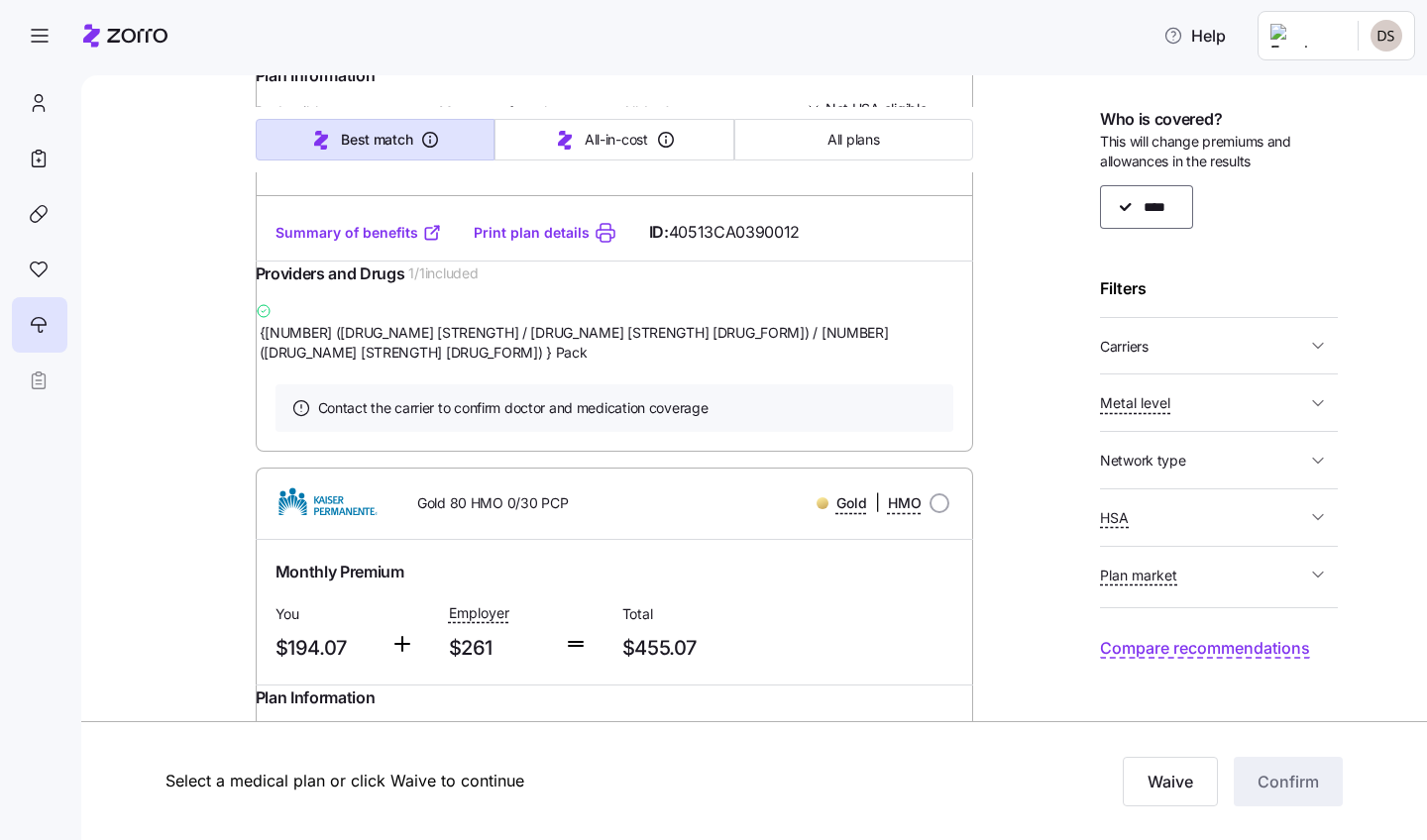 scroll, scrollTop: 4906, scrollLeft: 0, axis: vertical 